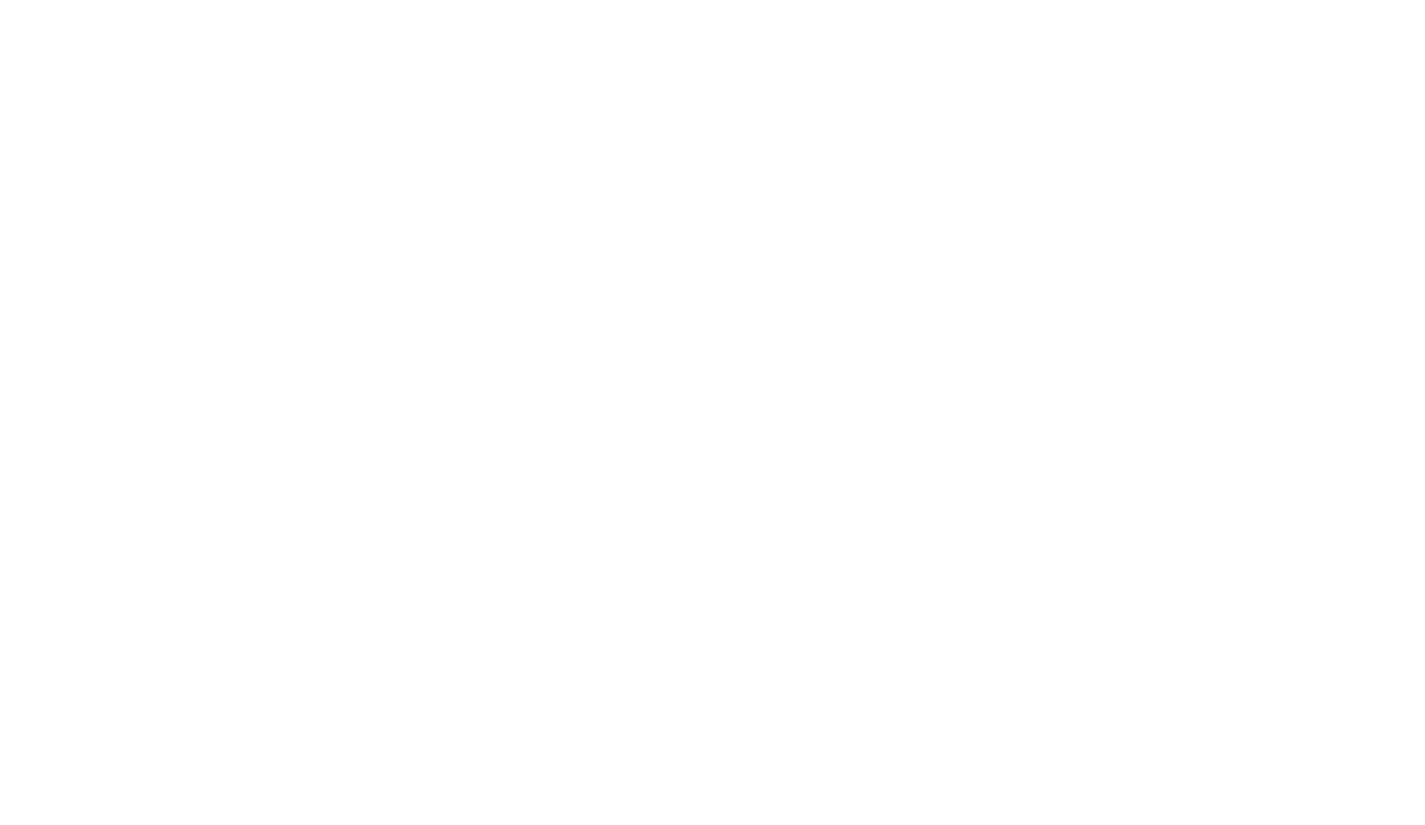 scroll, scrollTop: 0, scrollLeft: 0, axis: both 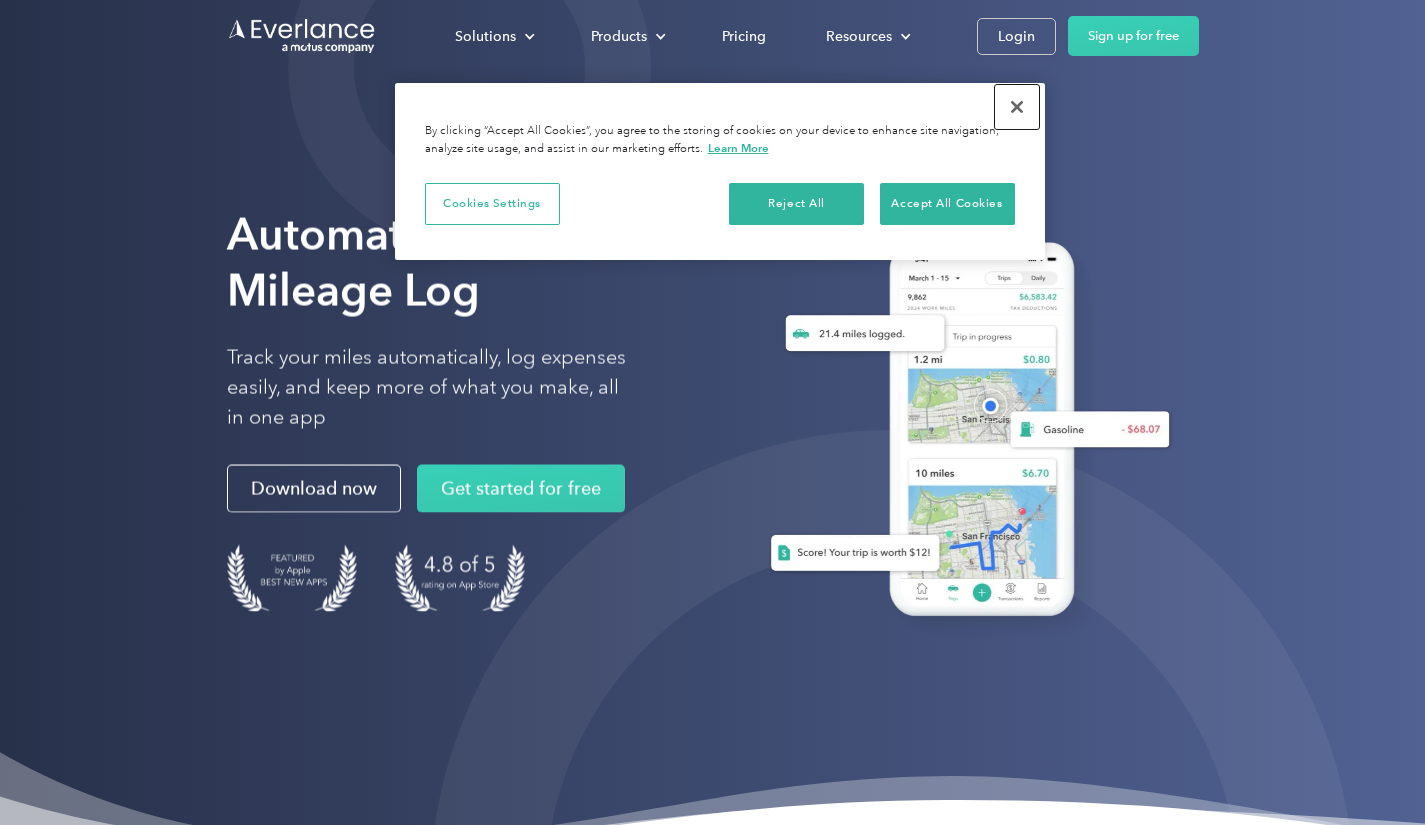 click at bounding box center (1017, 107) 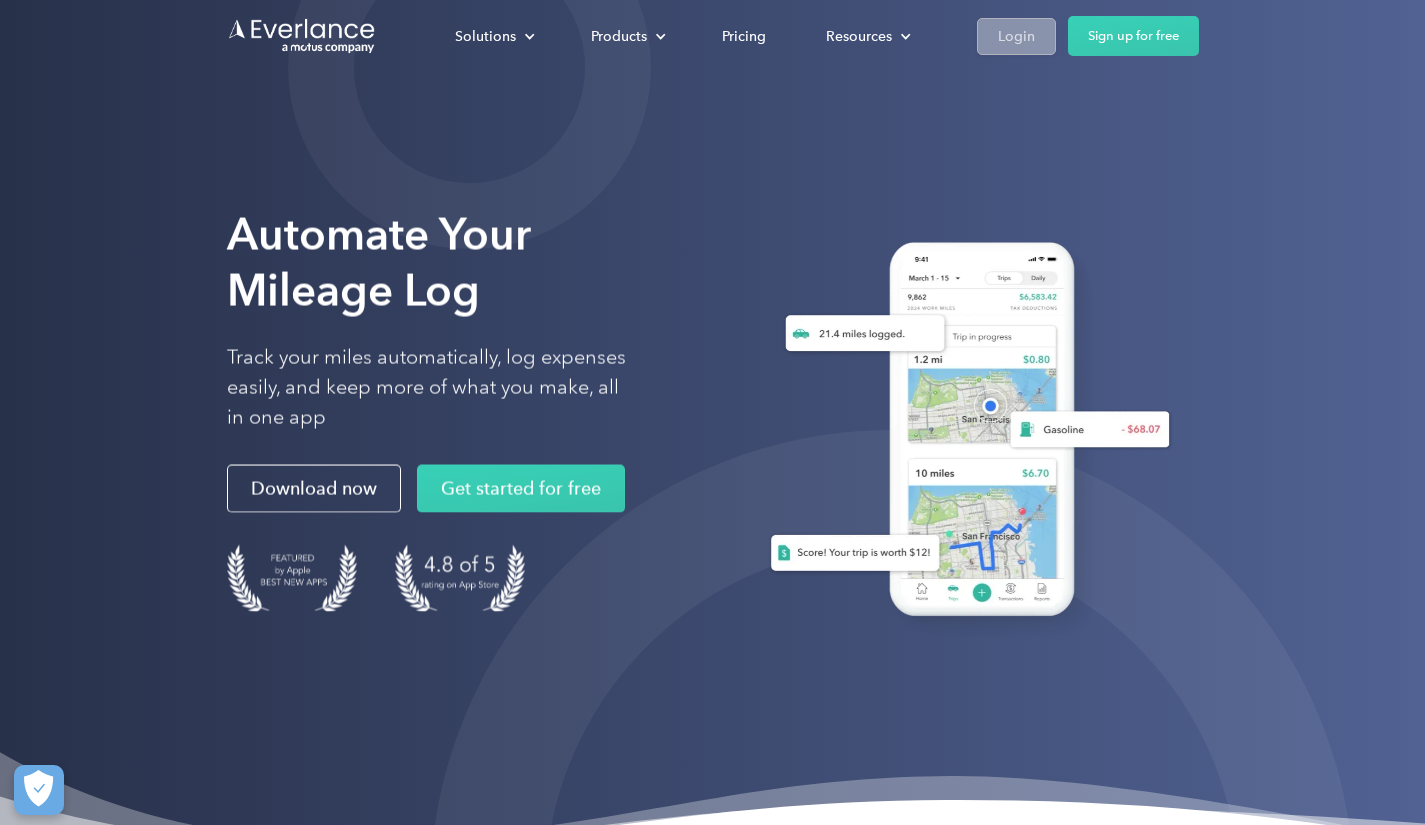 click on "Login" at bounding box center (1016, 36) 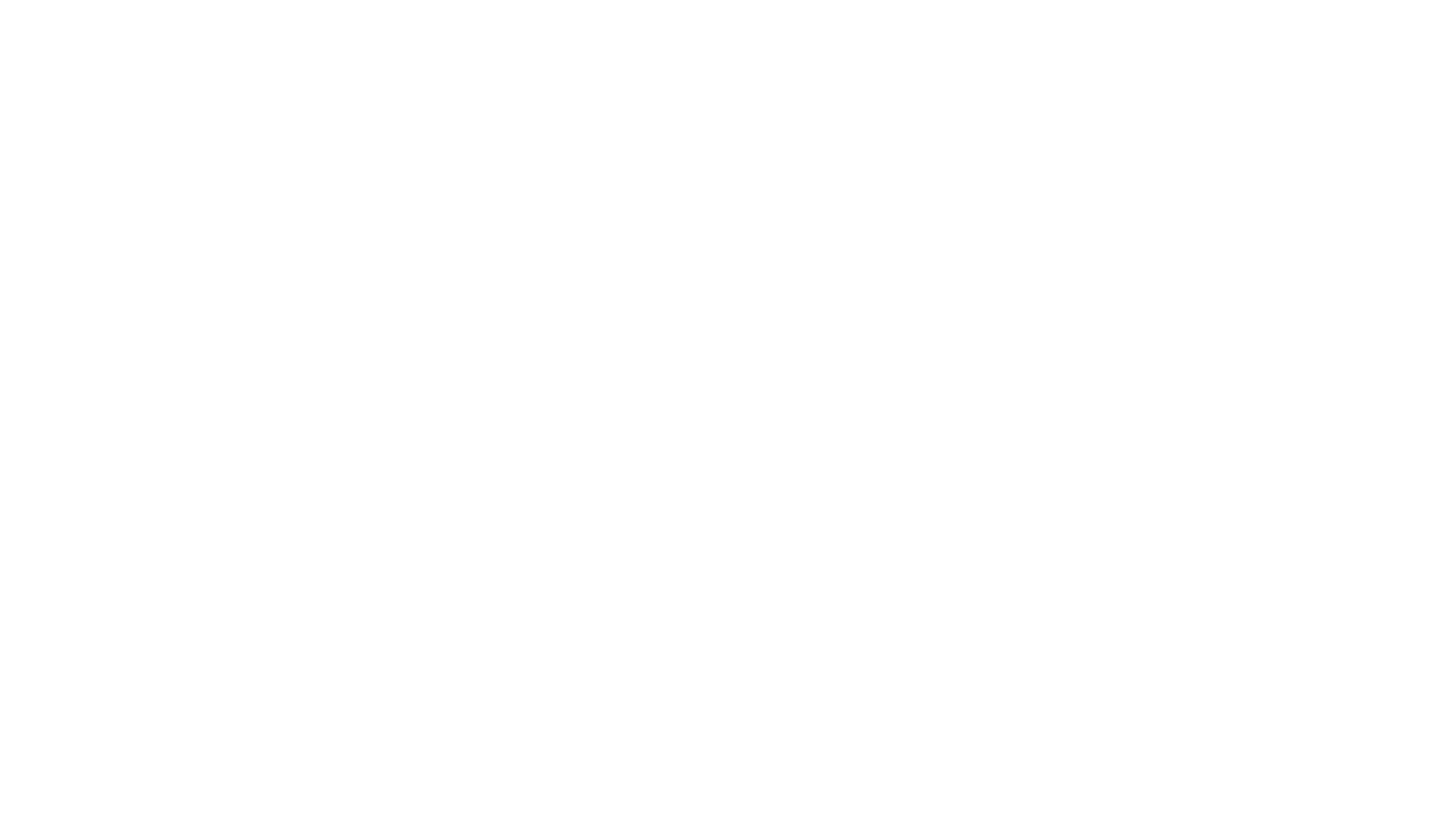 scroll, scrollTop: 0, scrollLeft: 0, axis: both 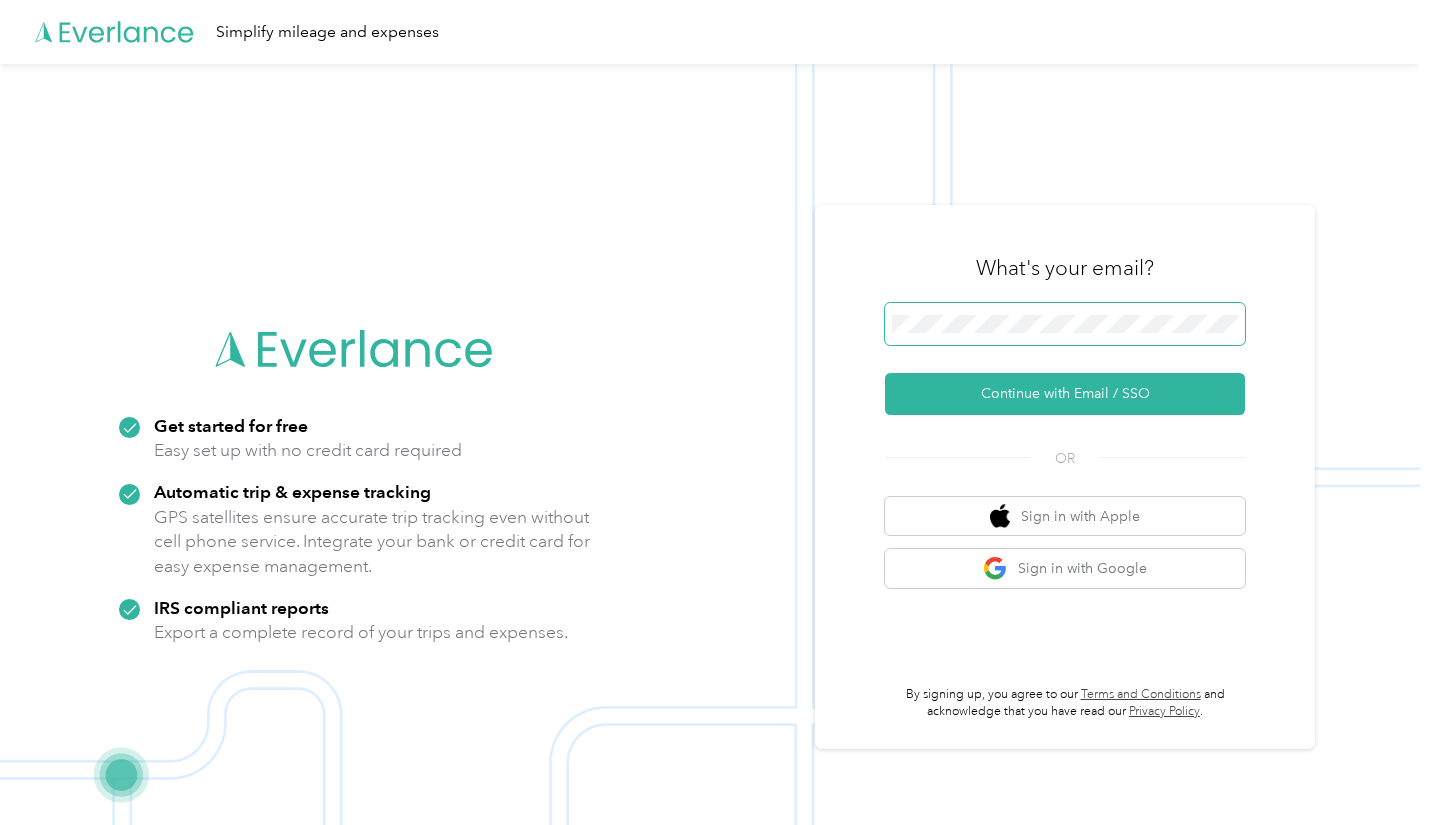 click at bounding box center [1065, 324] 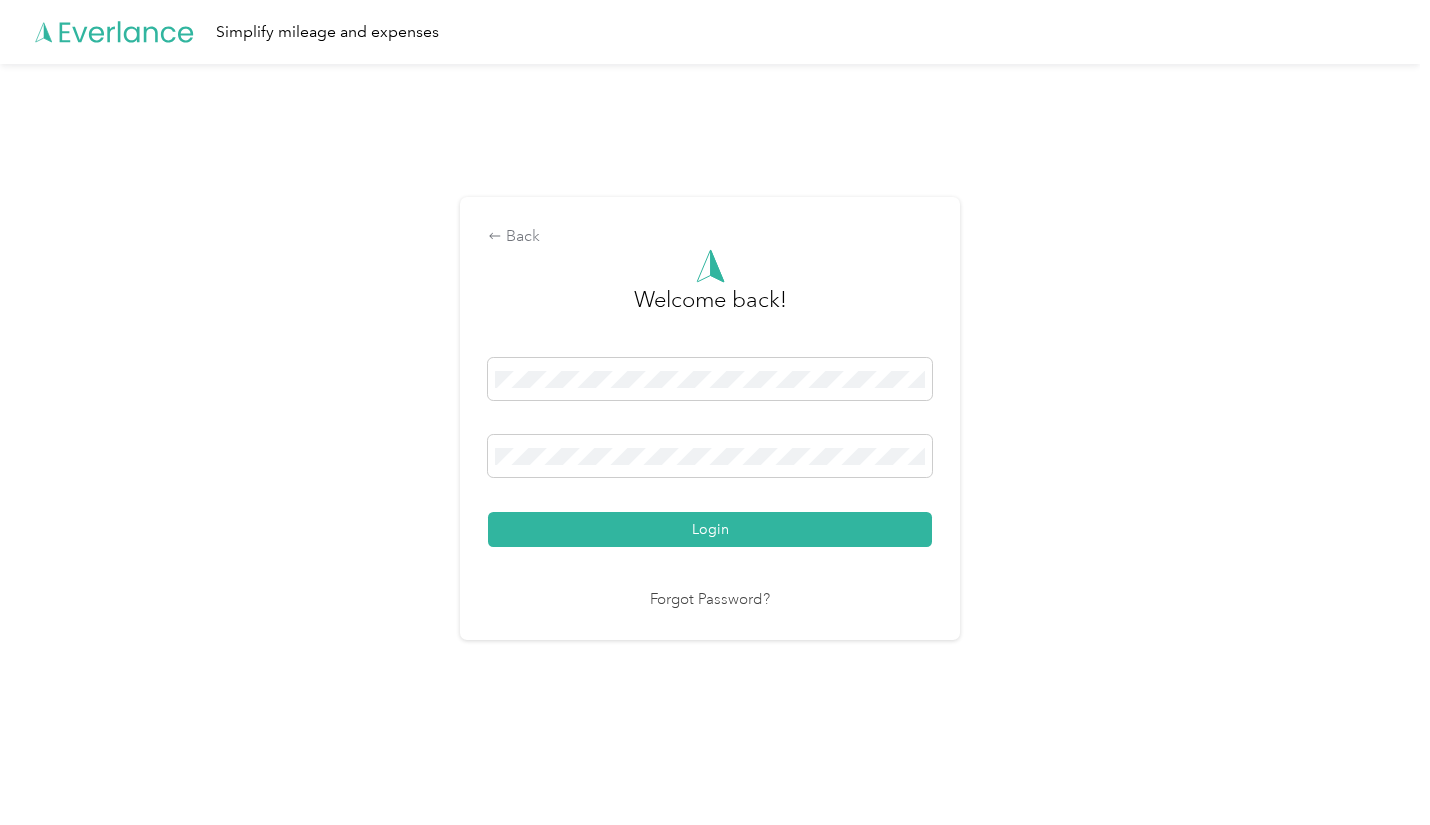 click on "Login" at bounding box center [710, 529] 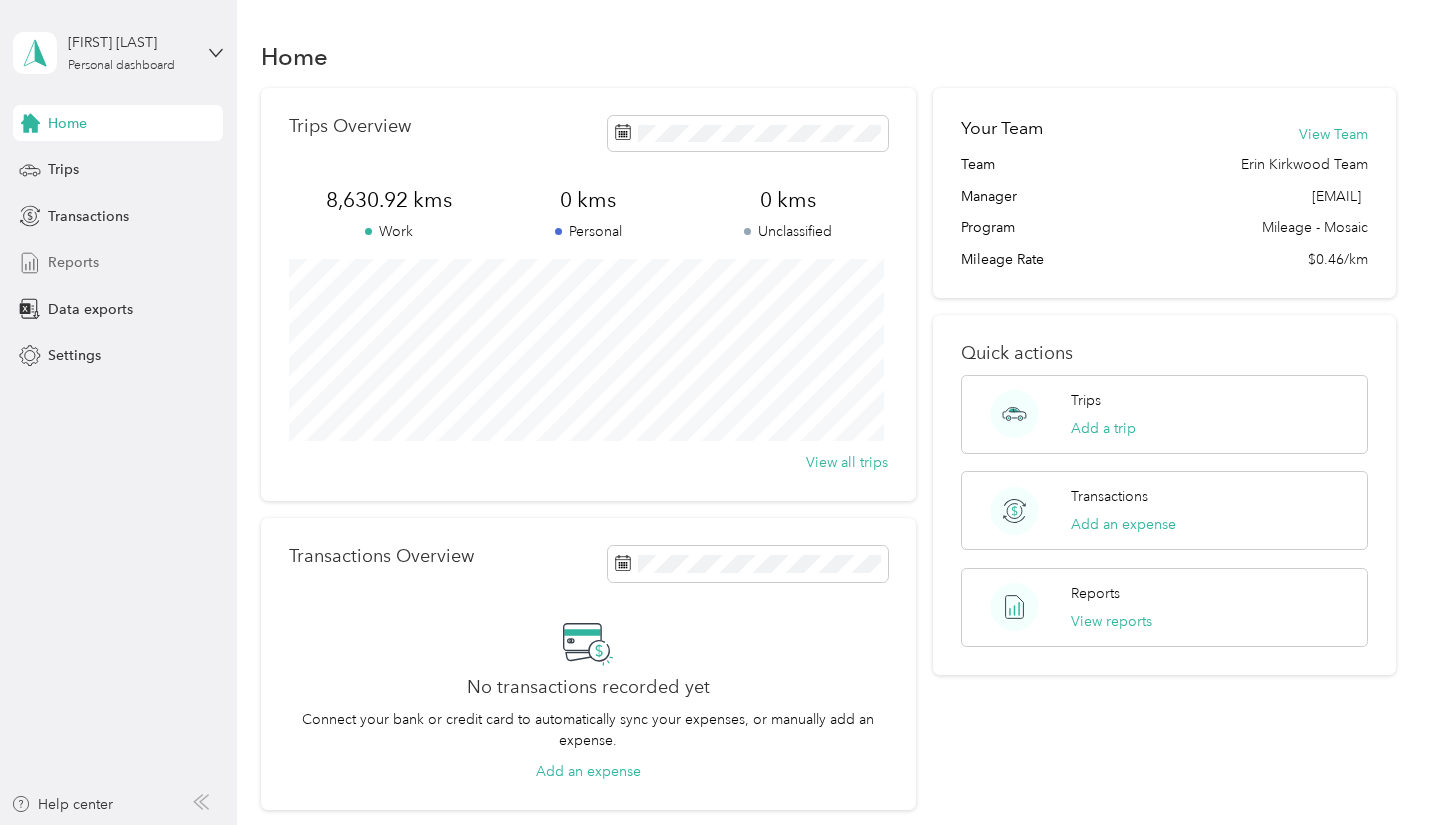 click on "Reports" at bounding box center (73, 262) 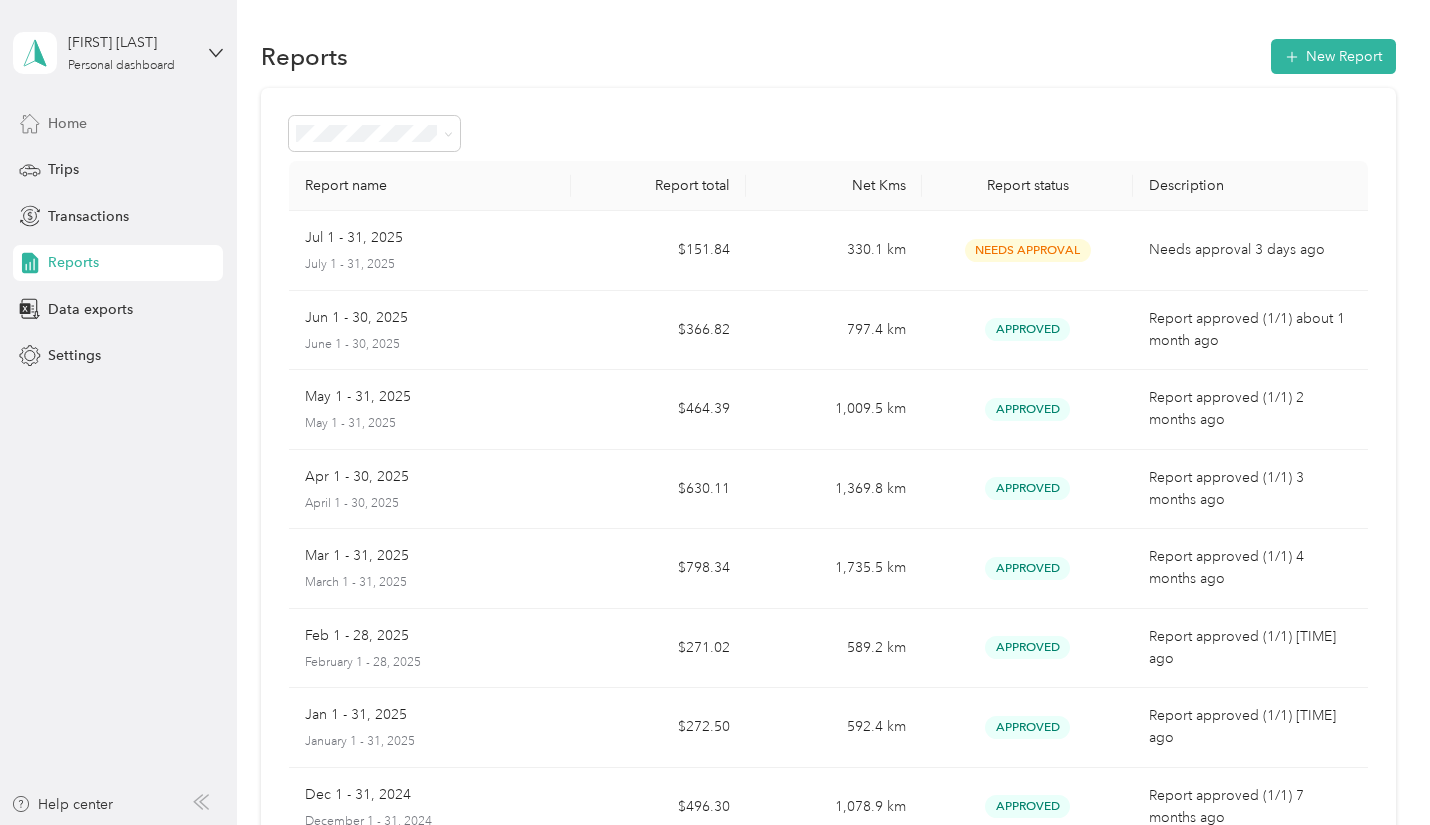 click on "Home" at bounding box center [118, 123] 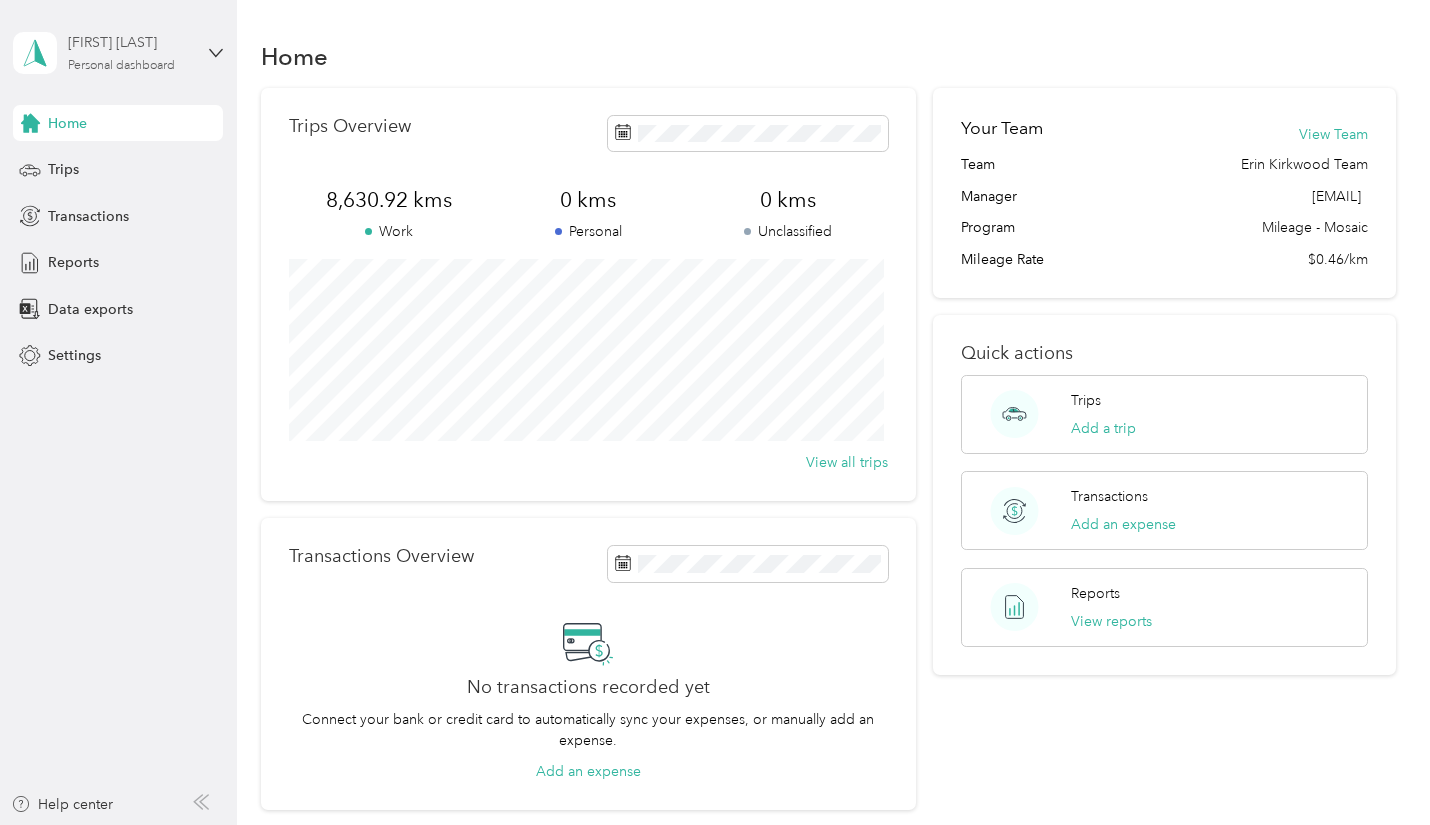 click on "Alison Butler Personal dashboard" at bounding box center (130, 52) 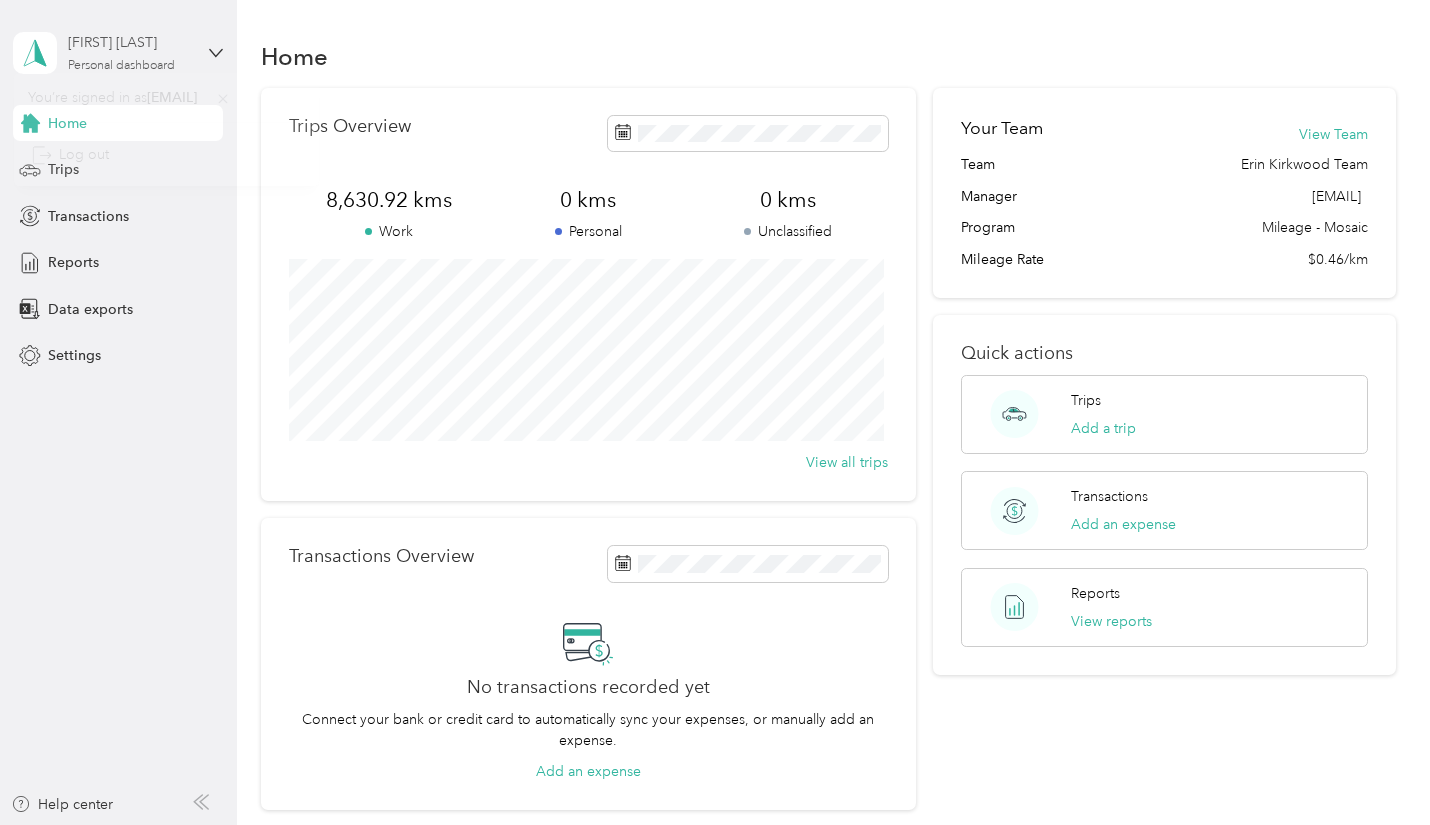 click on "Alison Butler" at bounding box center [130, 42] 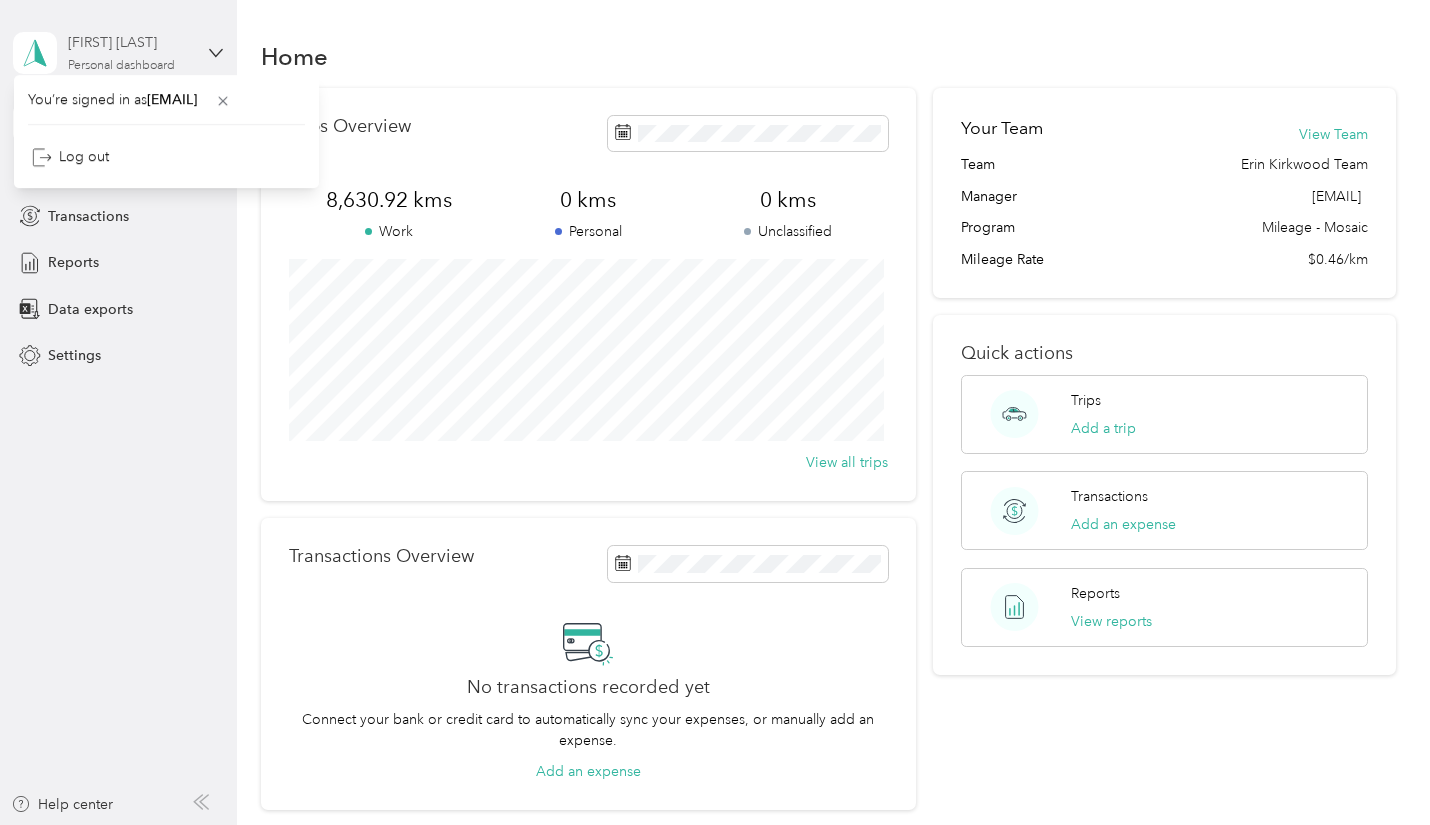 click on "Alison Butler" at bounding box center (130, 42) 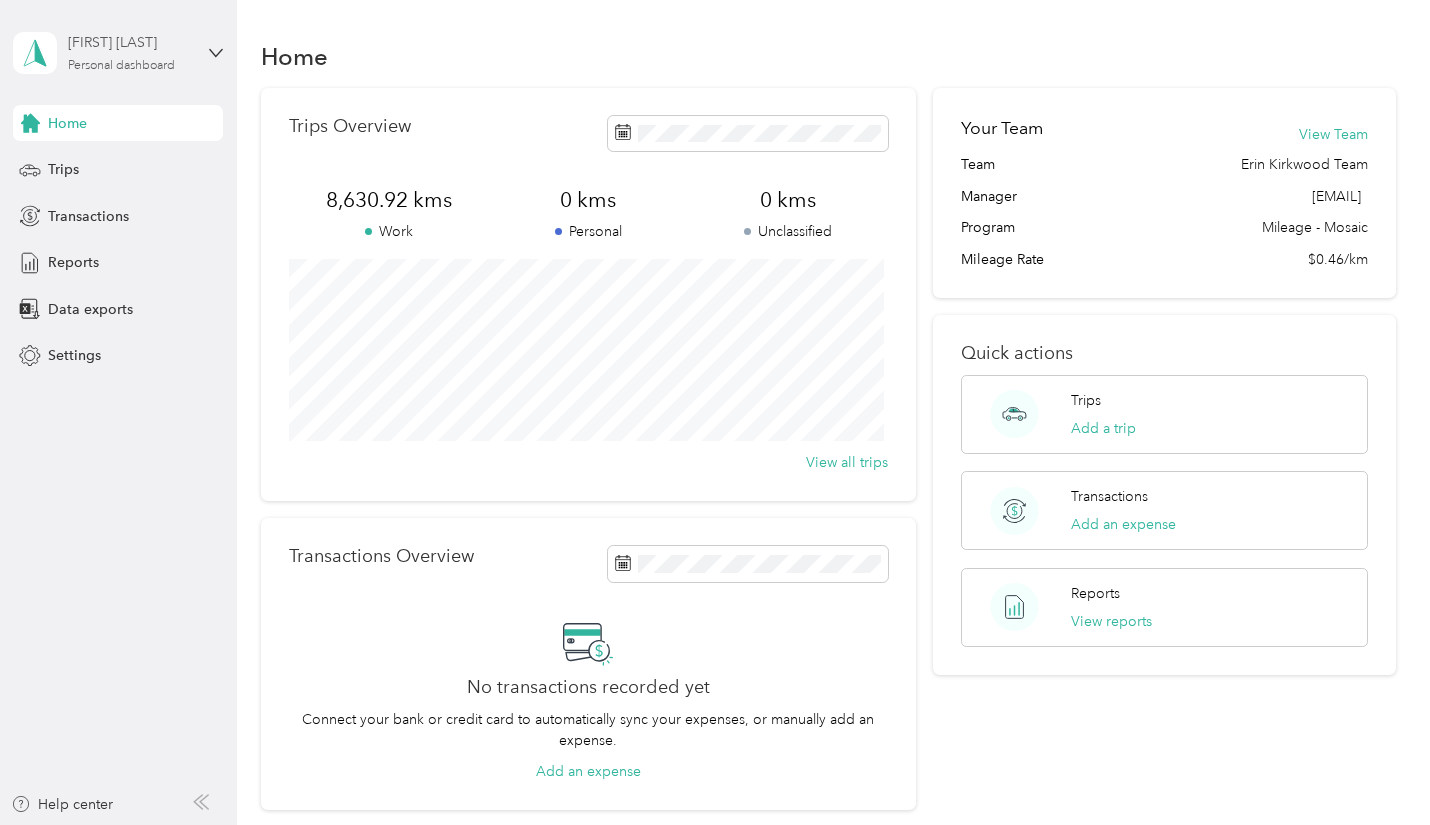 click on "Alison Butler" at bounding box center [130, 42] 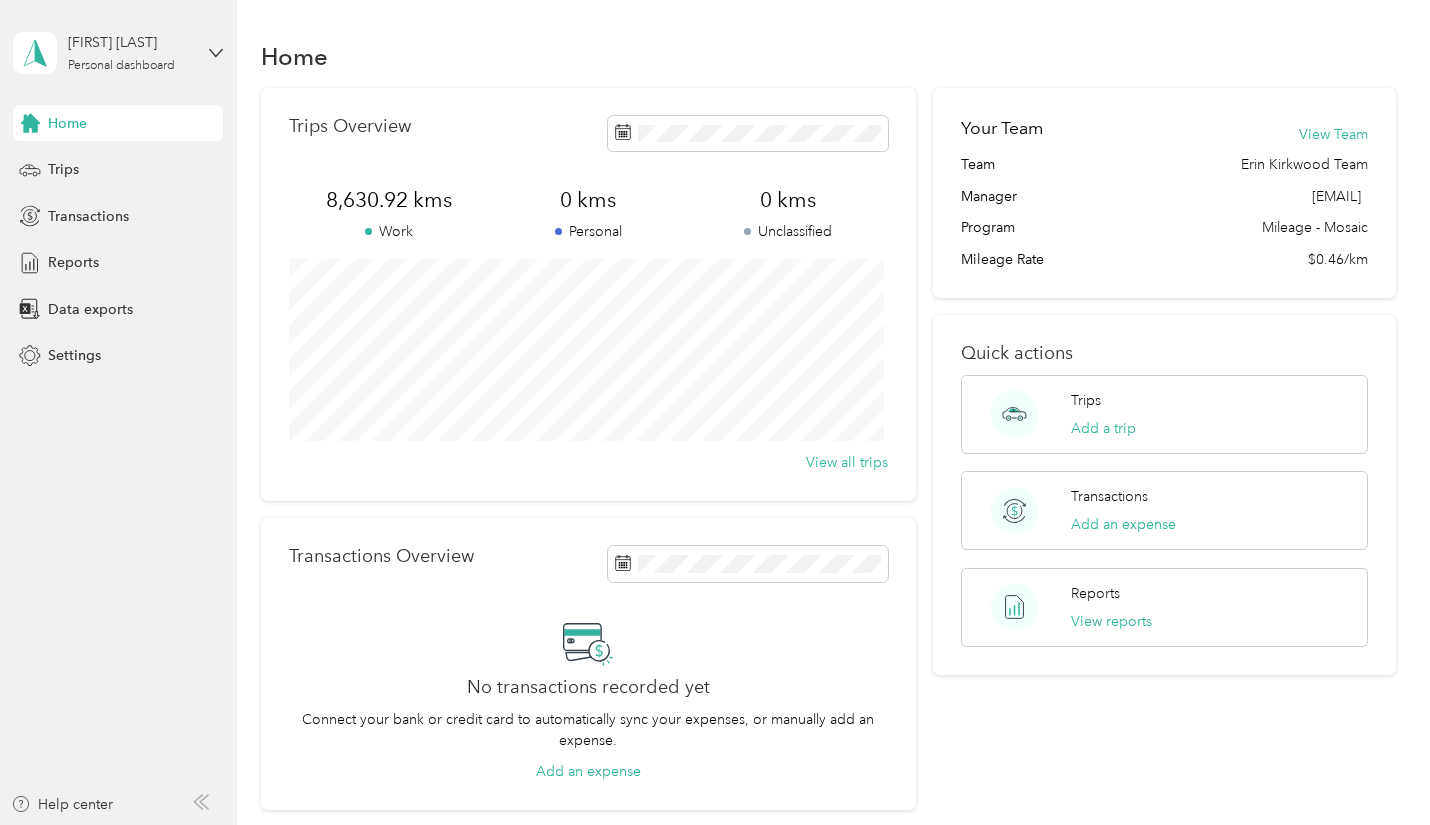 click on "Log out" at bounding box center [69, 164] 